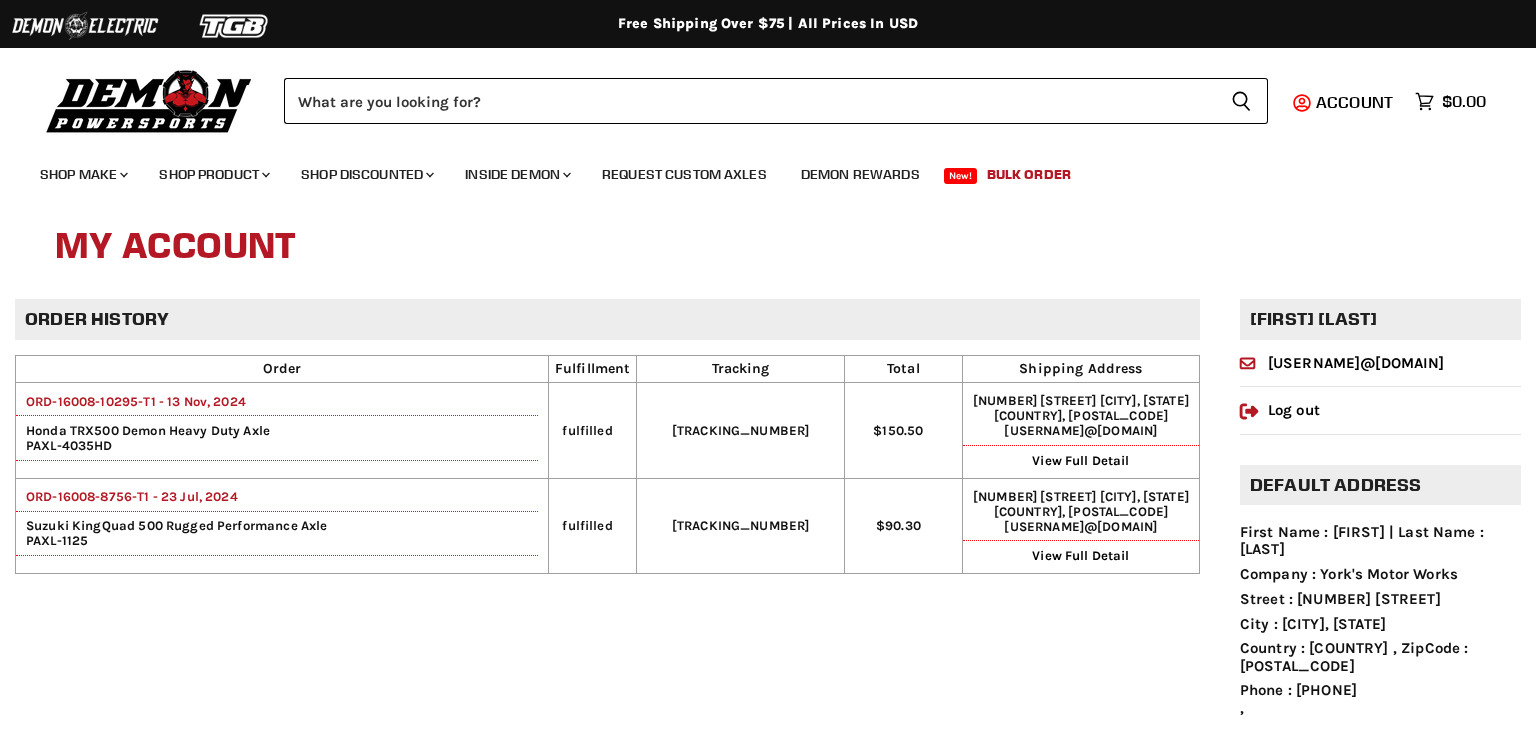 scroll, scrollTop: 0, scrollLeft: 0, axis: both 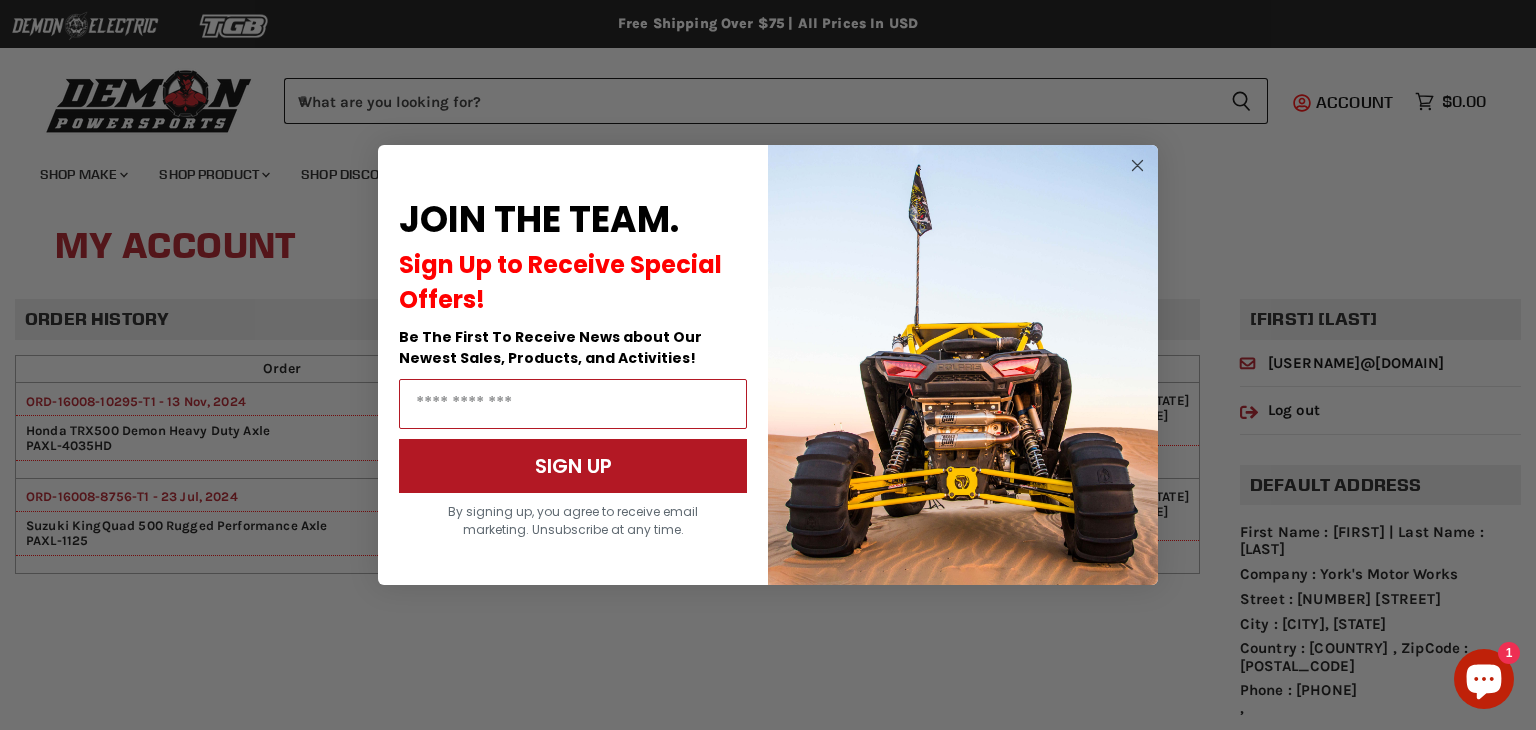 click 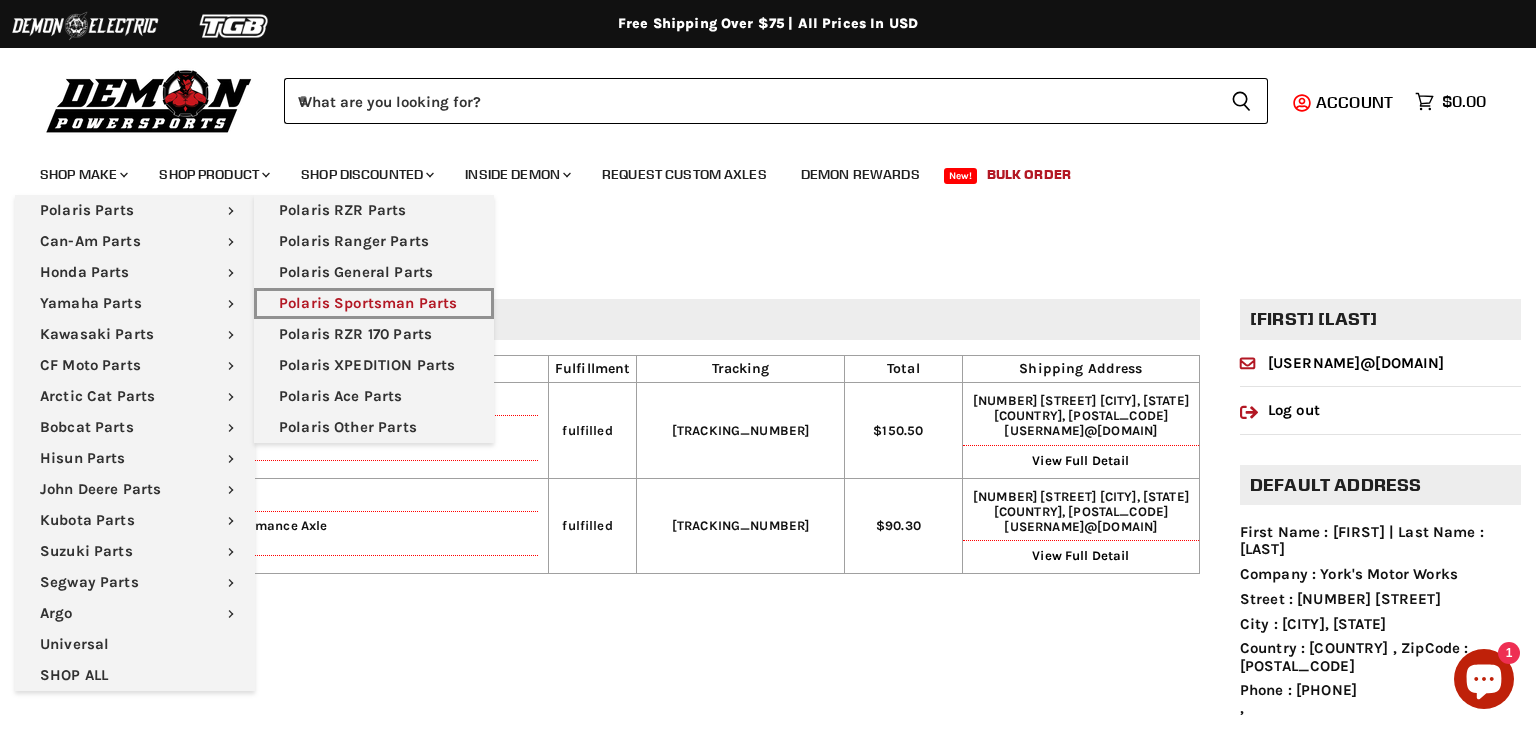 click on "Polaris Sportsman Parts" at bounding box center [374, 303] 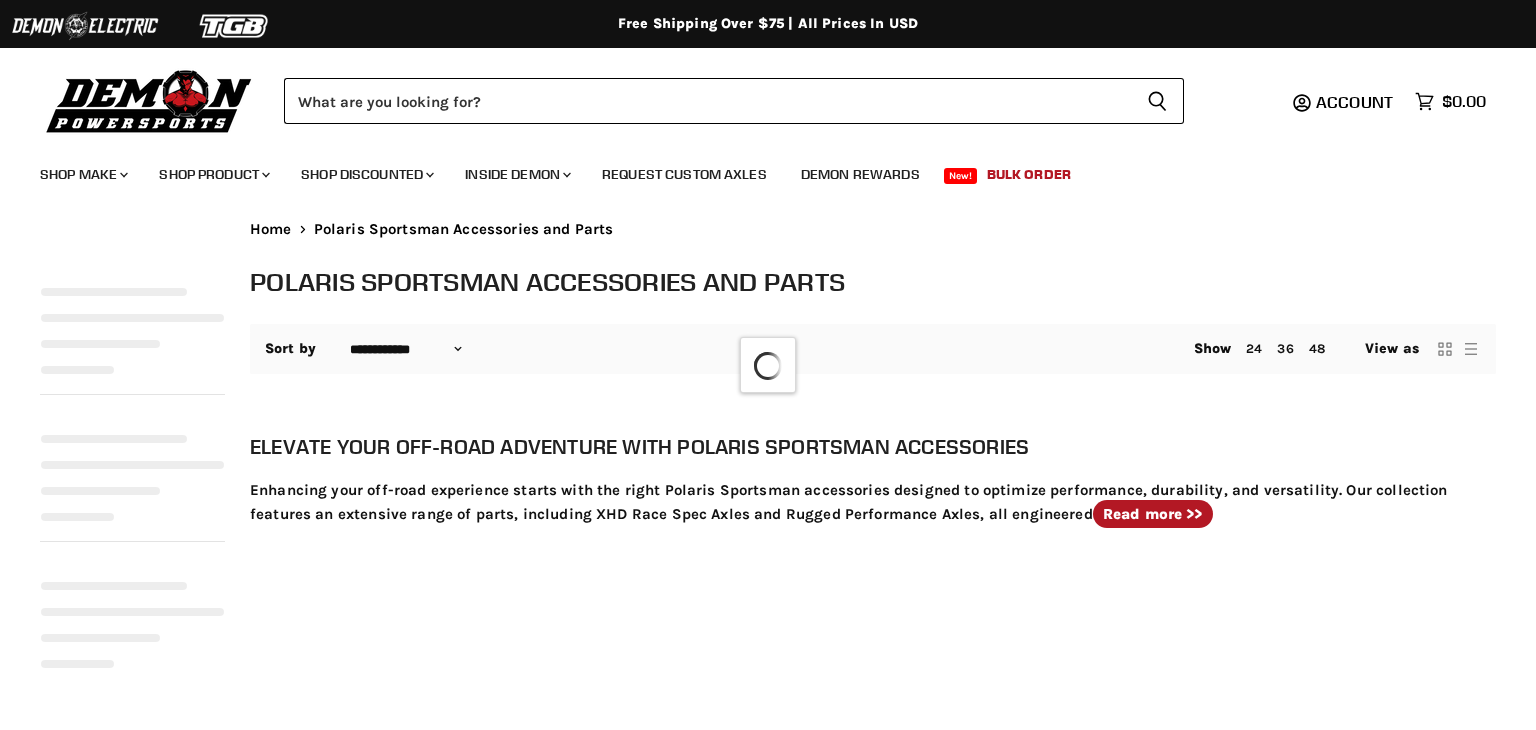 select on "**********" 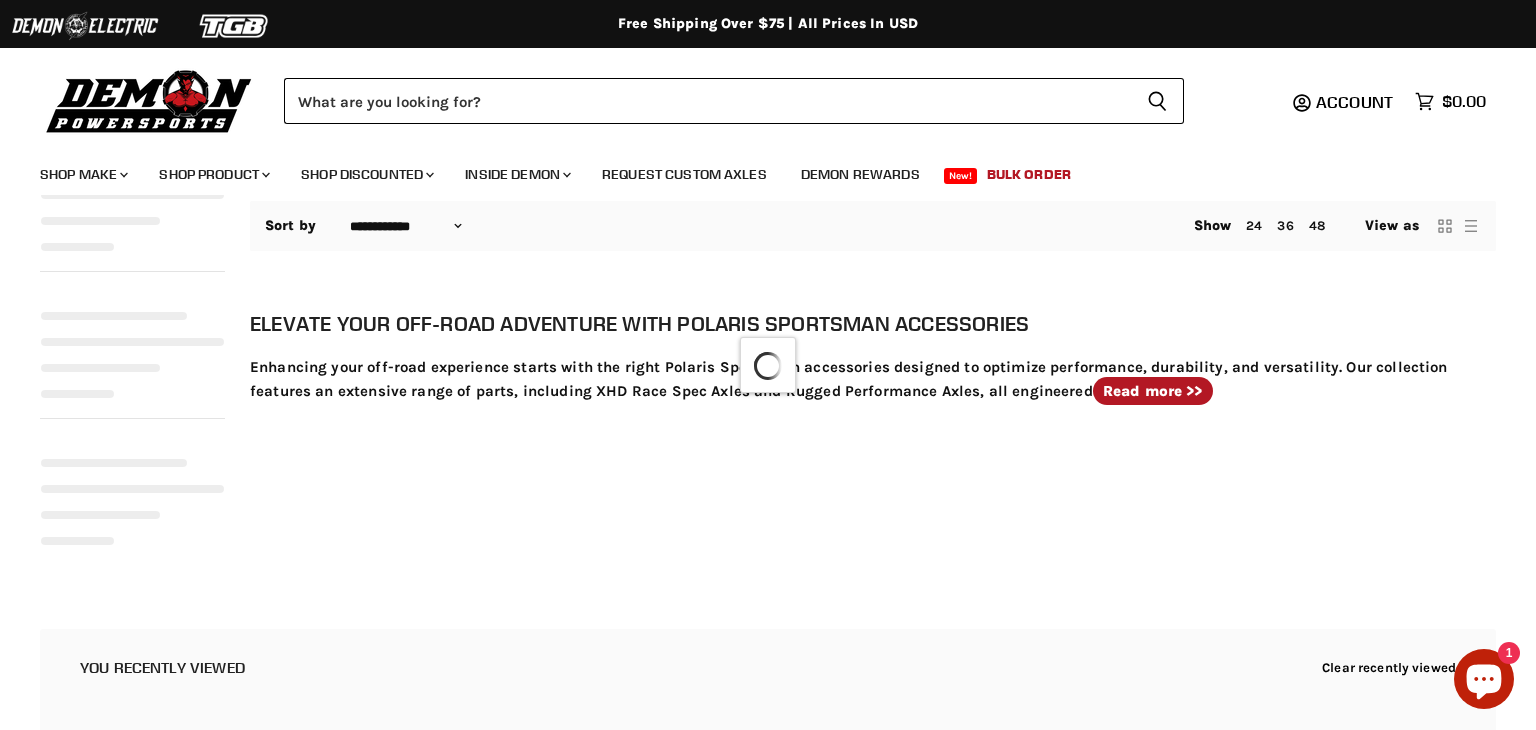 scroll, scrollTop: 260, scrollLeft: 0, axis: vertical 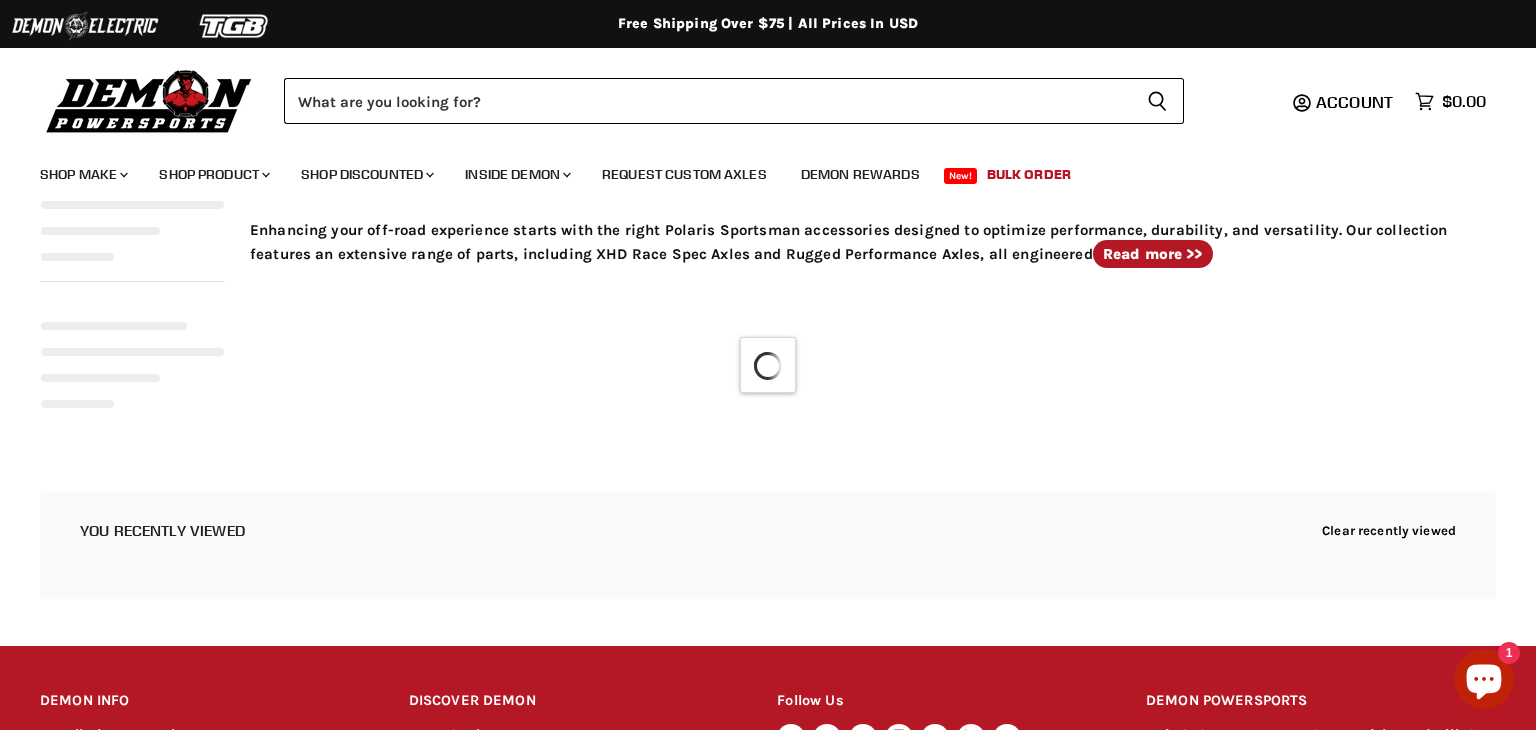 select on "**********" 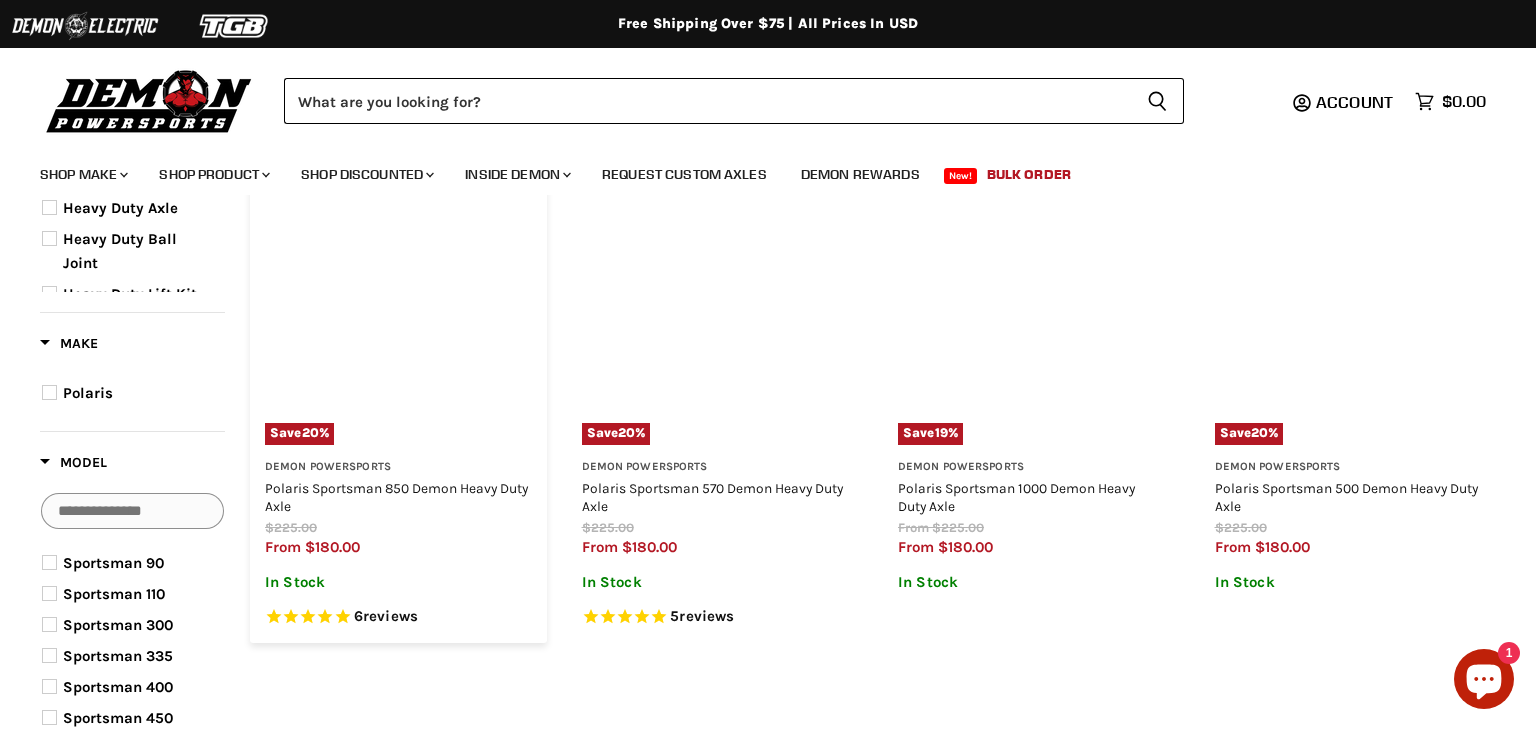 scroll, scrollTop: 272, scrollLeft: 0, axis: vertical 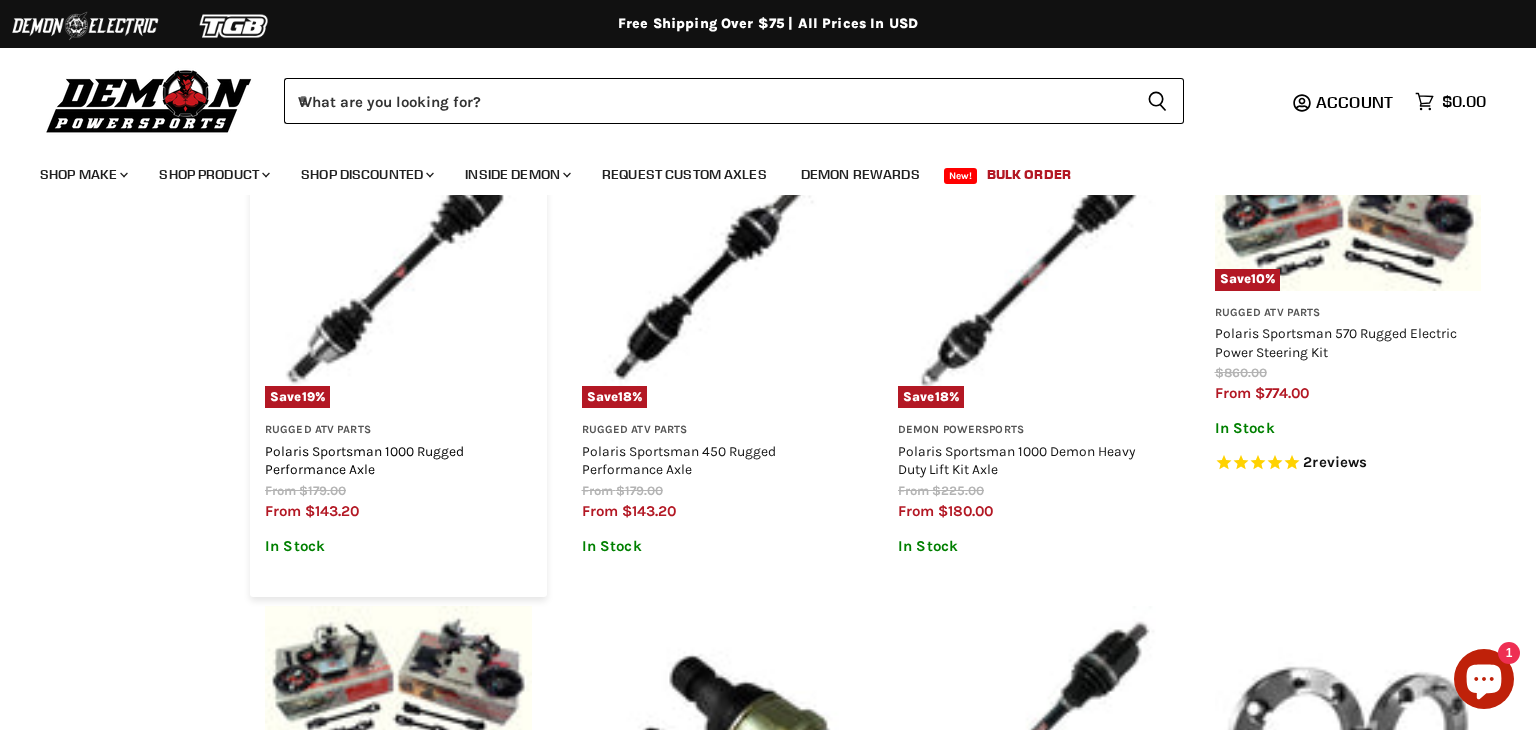 click on "Polaris Sportsman 1000 Rugged Performance Axle" at bounding box center [364, 460] 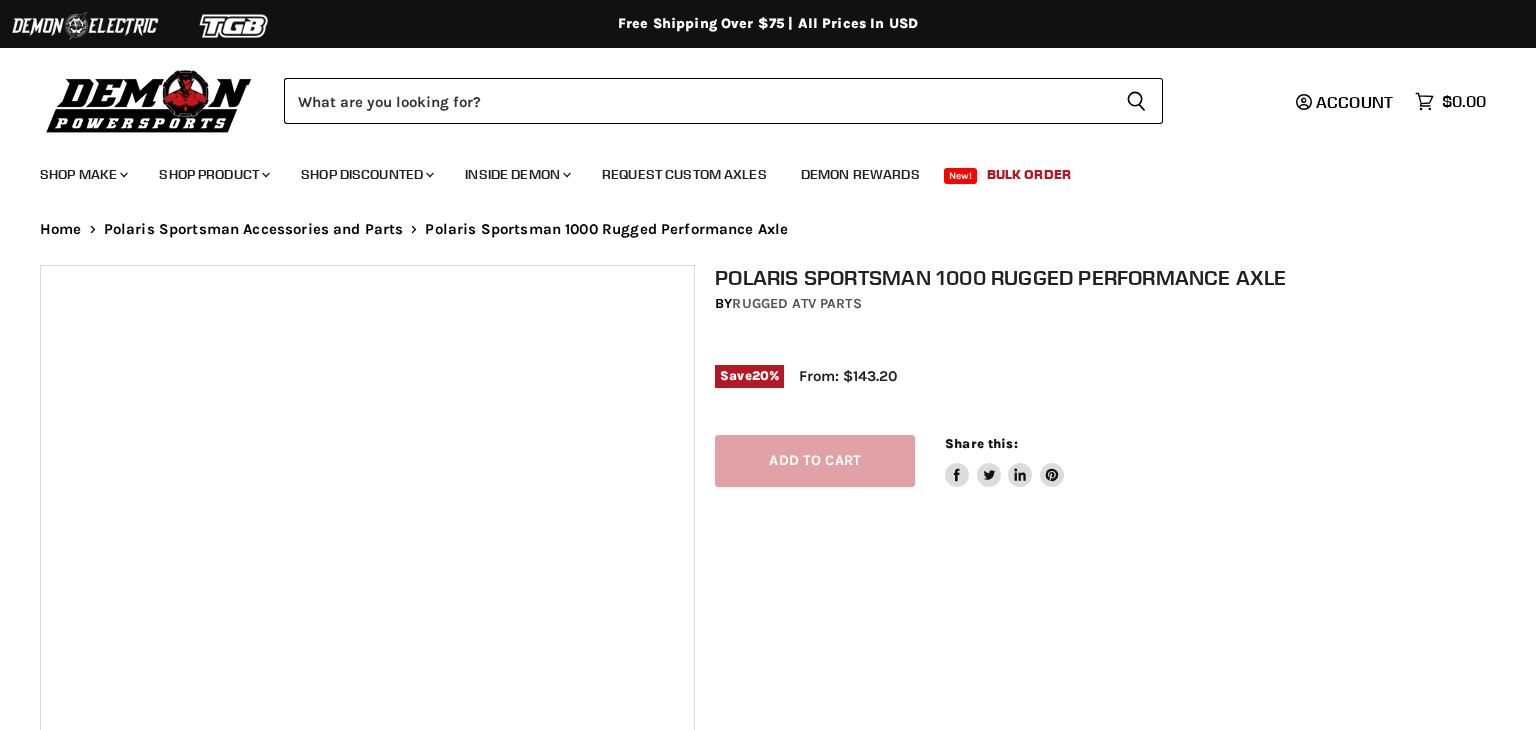 scroll, scrollTop: 0, scrollLeft: 0, axis: both 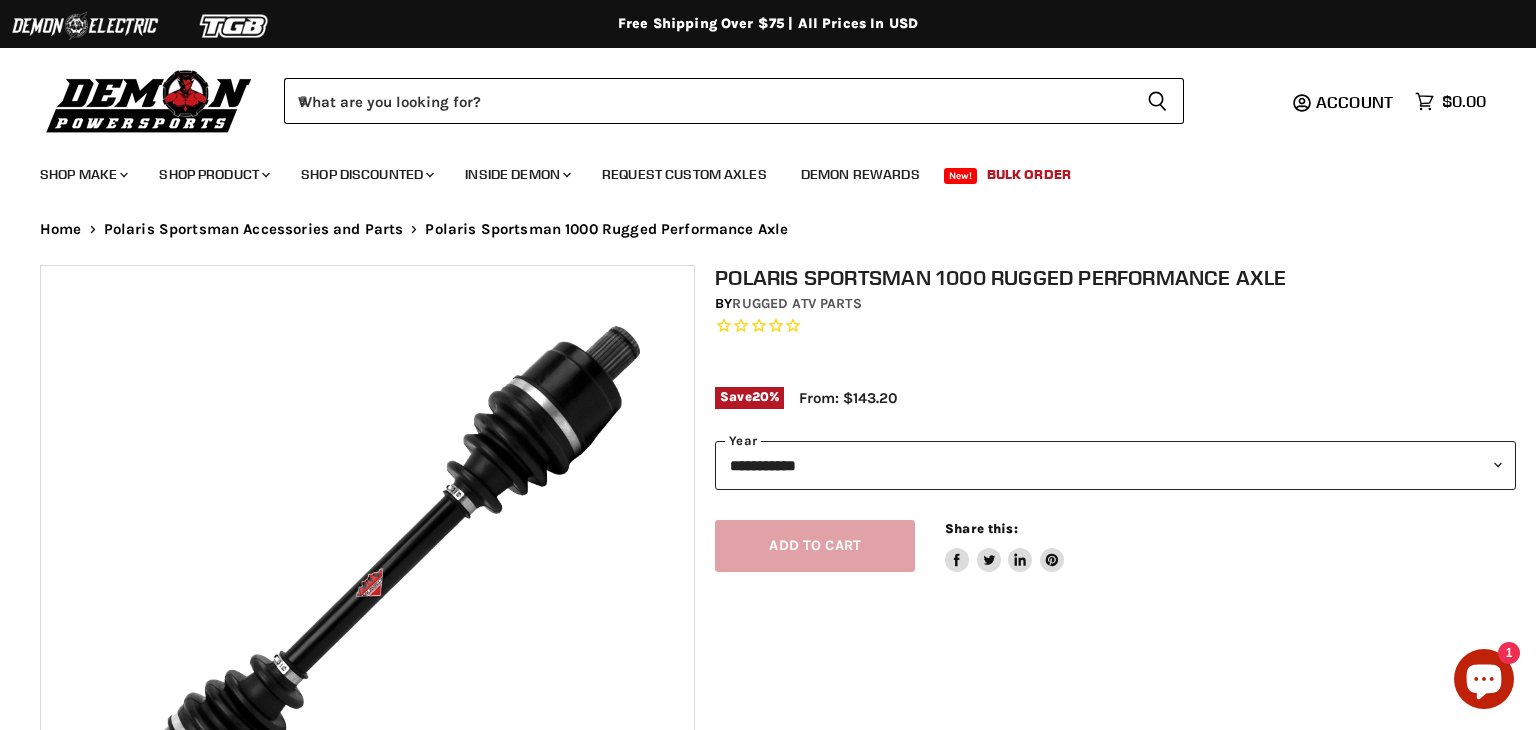 click on "**********" at bounding box center [1115, 465] 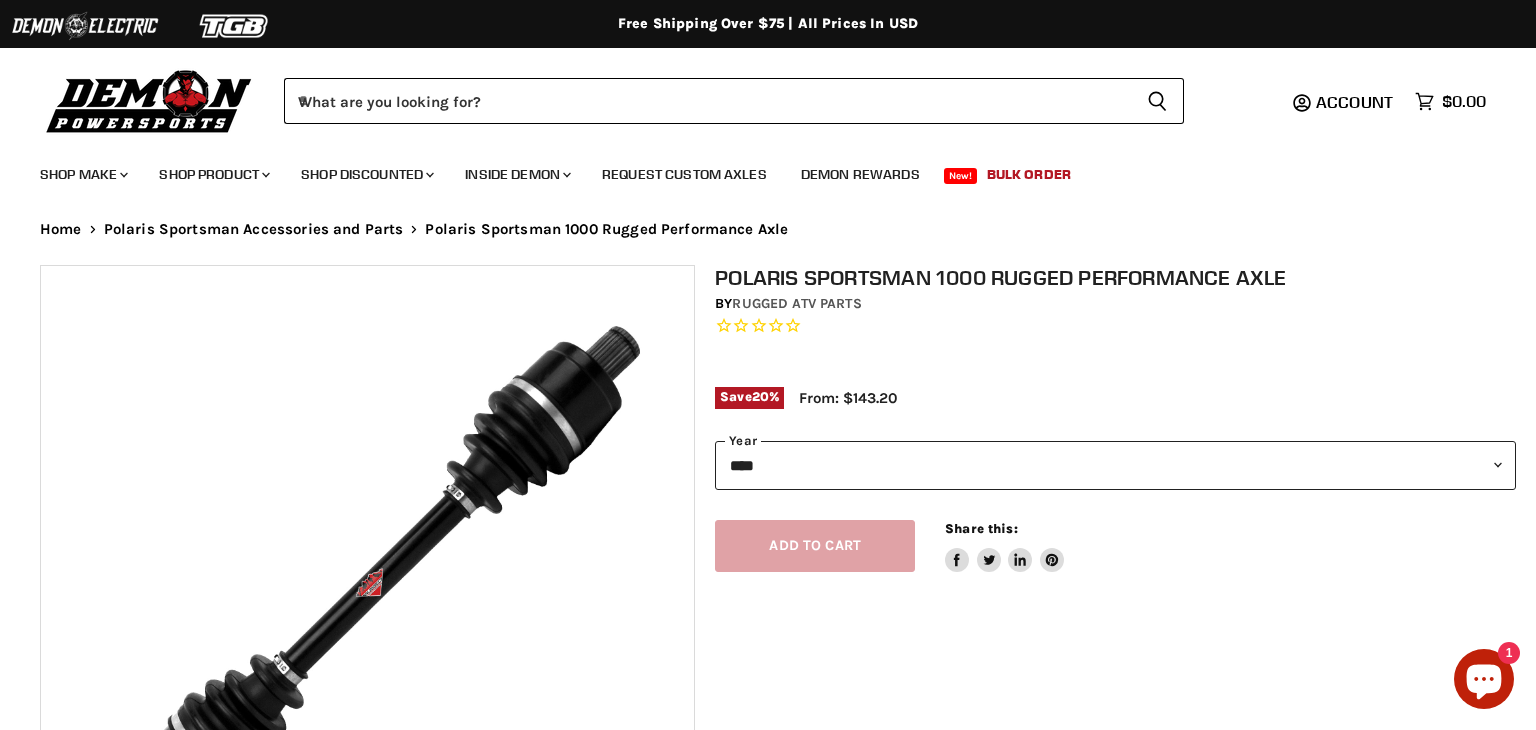 click on "**********" at bounding box center [1115, 465] 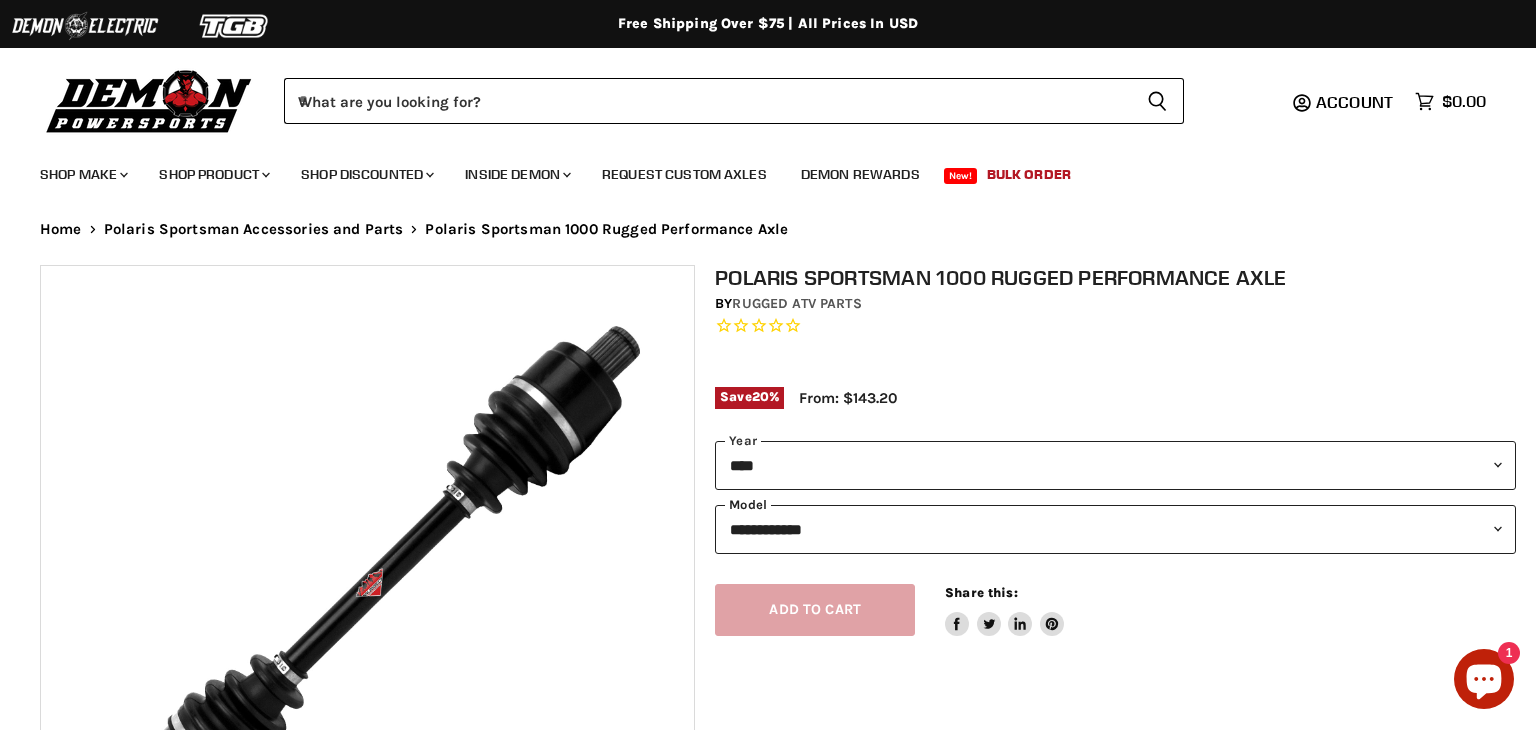 click on "**********" at bounding box center [1115, 529] 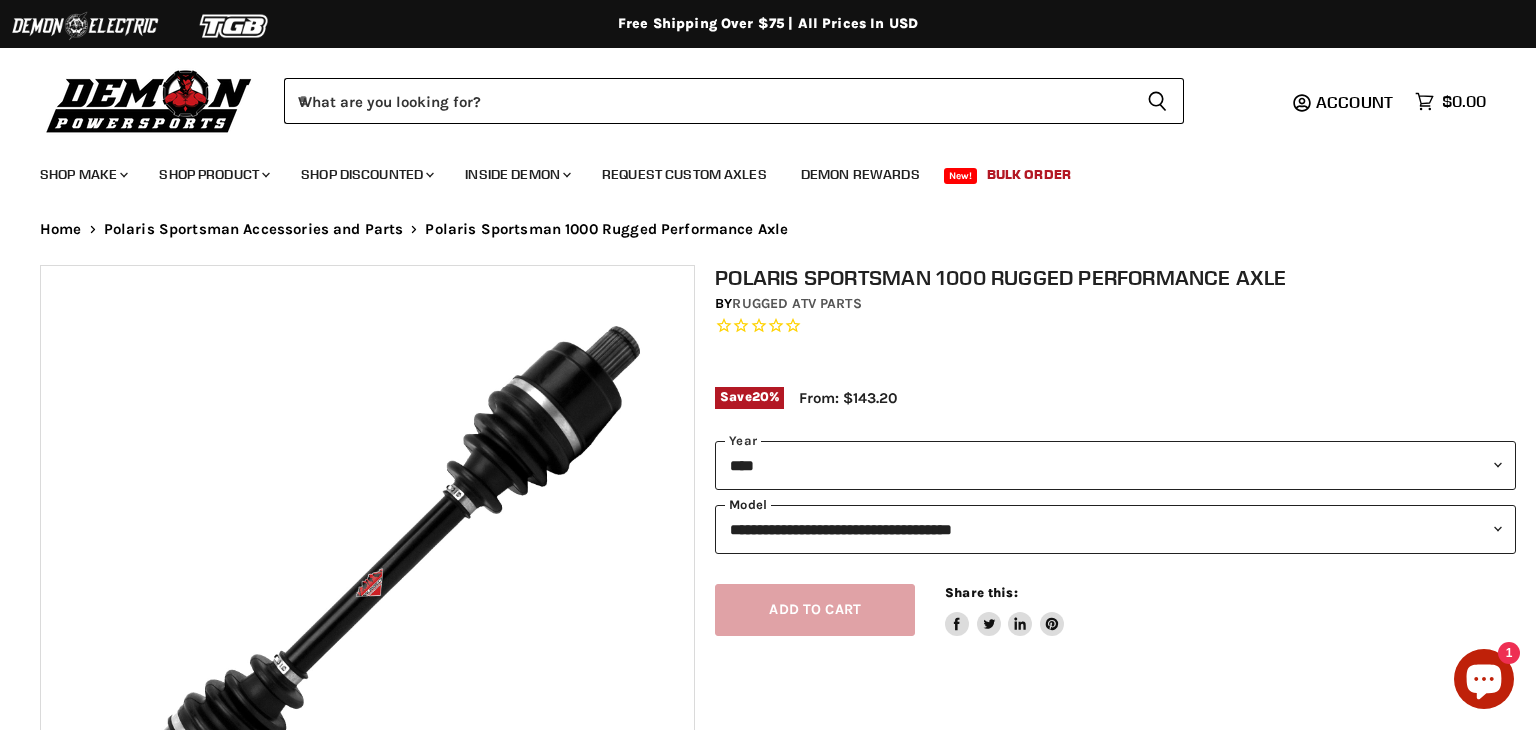 click on "**********" at bounding box center [1115, 529] 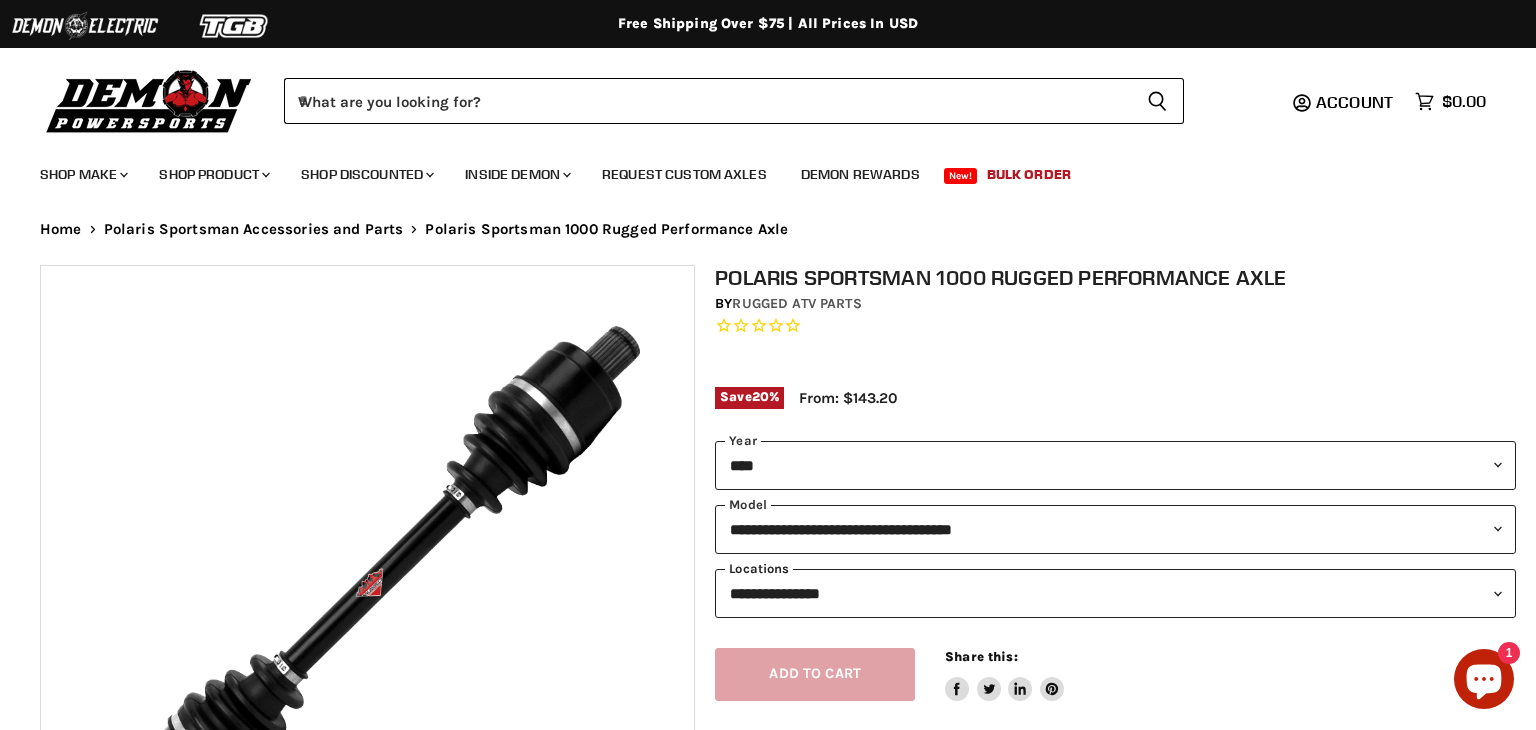 click on "**********" at bounding box center [1115, 593] 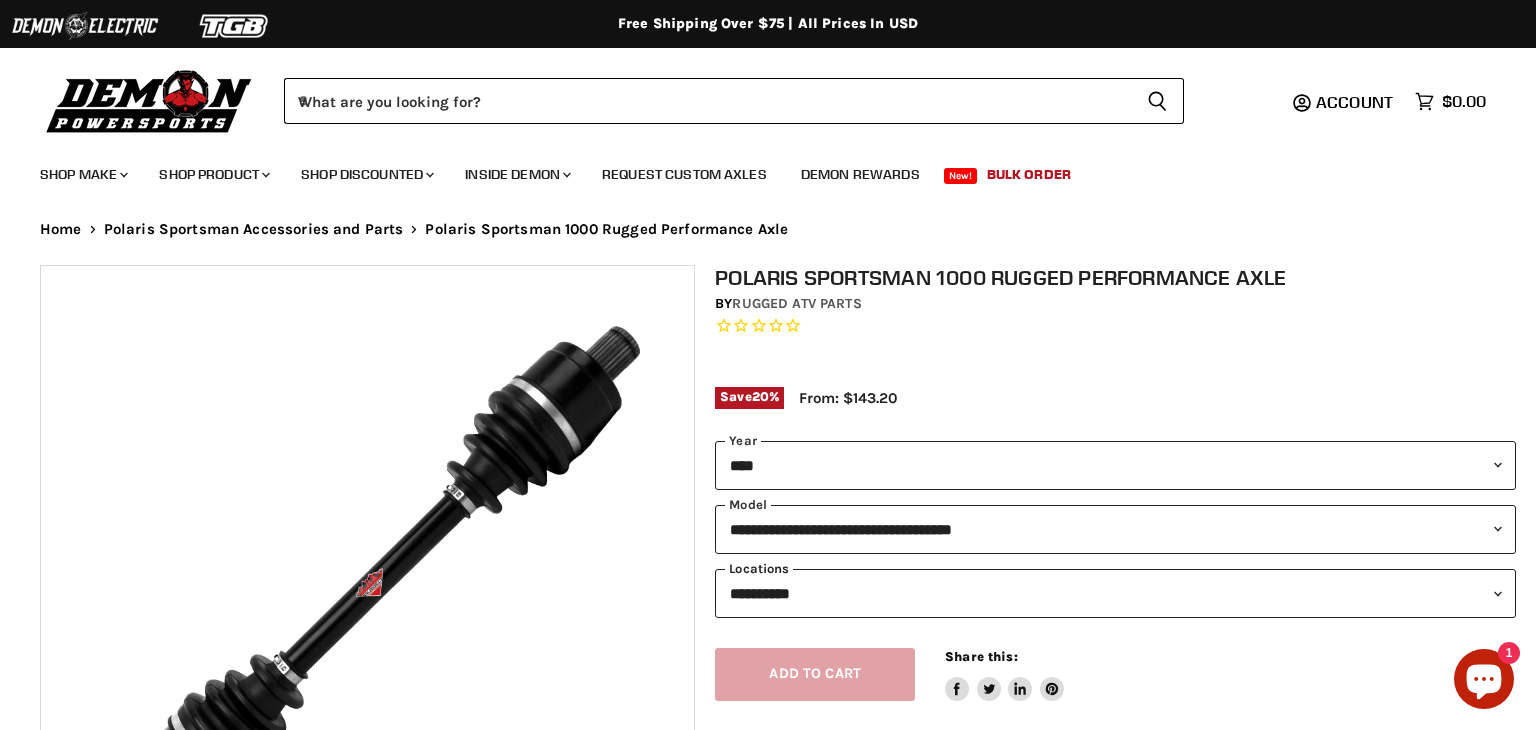click on "**********" at bounding box center [1115, 593] 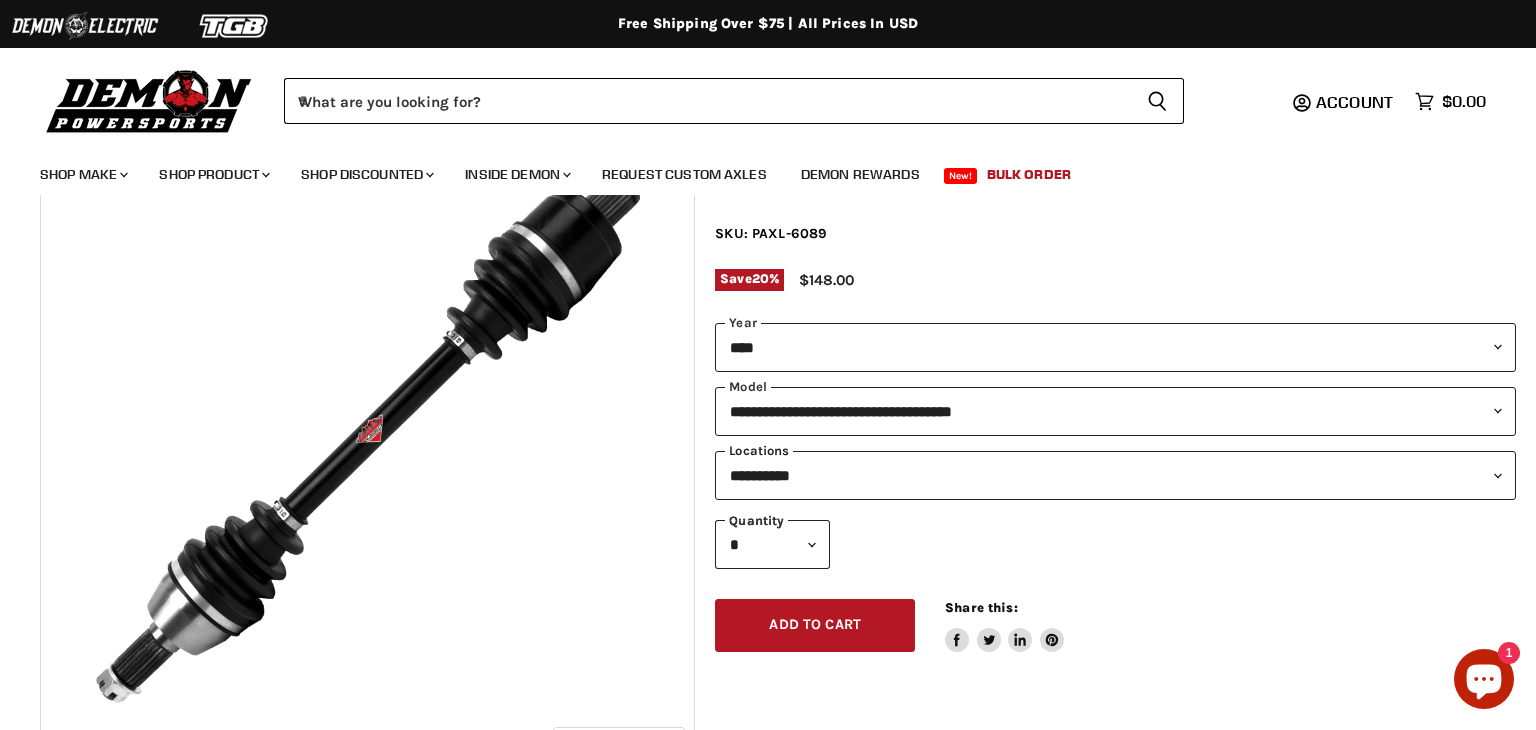 scroll, scrollTop: 158, scrollLeft: 0, axis: vertical 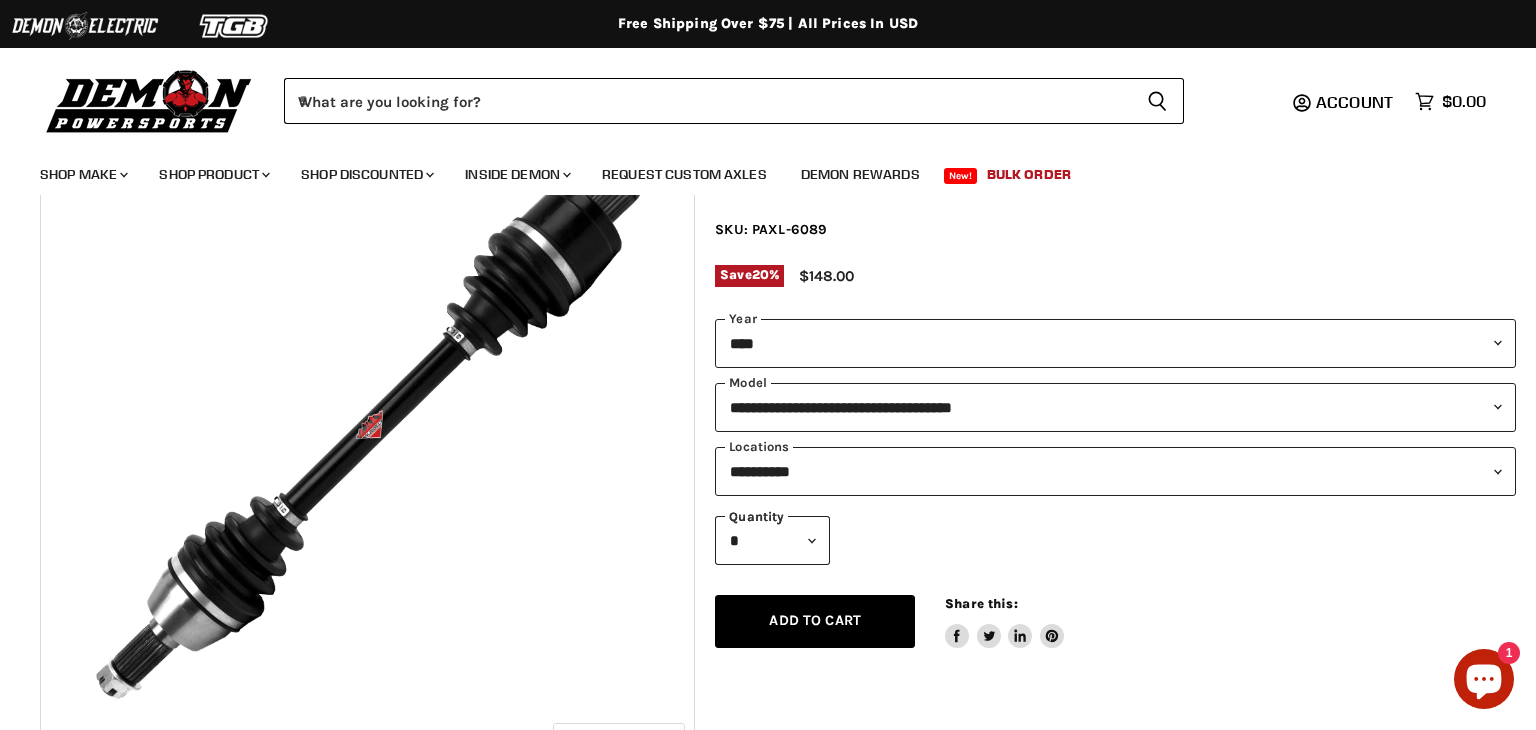 click on "Add to cart
Spinner icon" at bounding box center [815, 621] 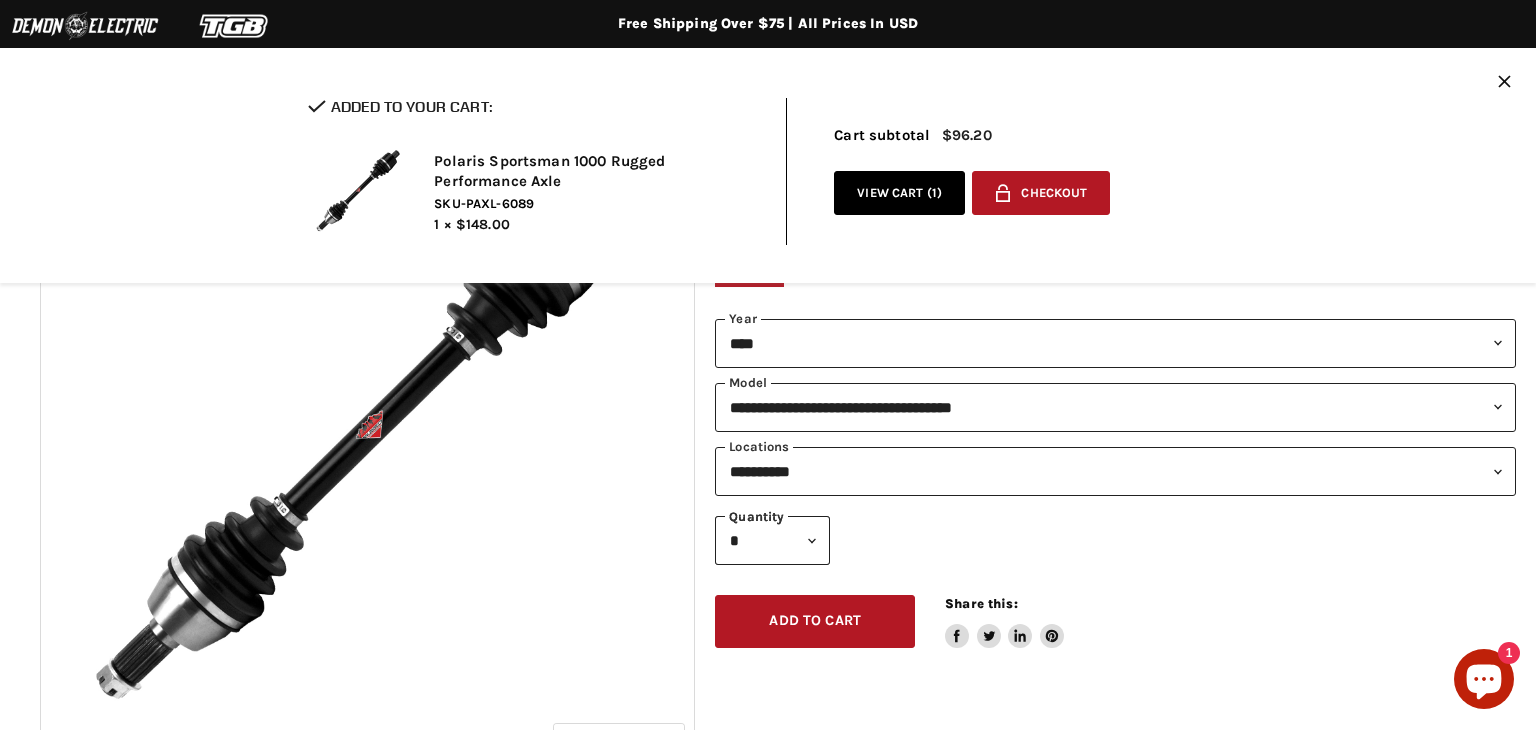 click on "Close icon" 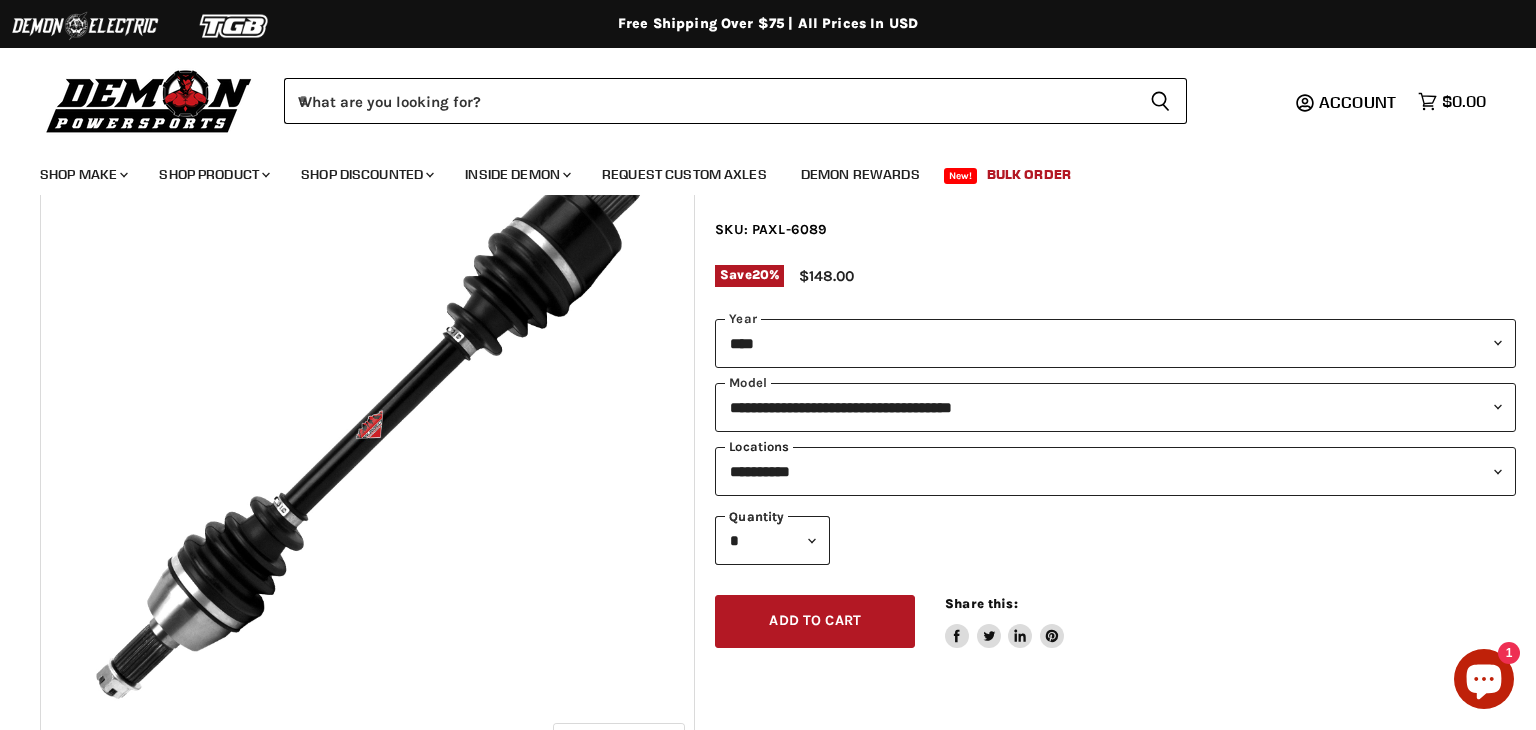 click on "**********" at bounding box center (1115, 471) 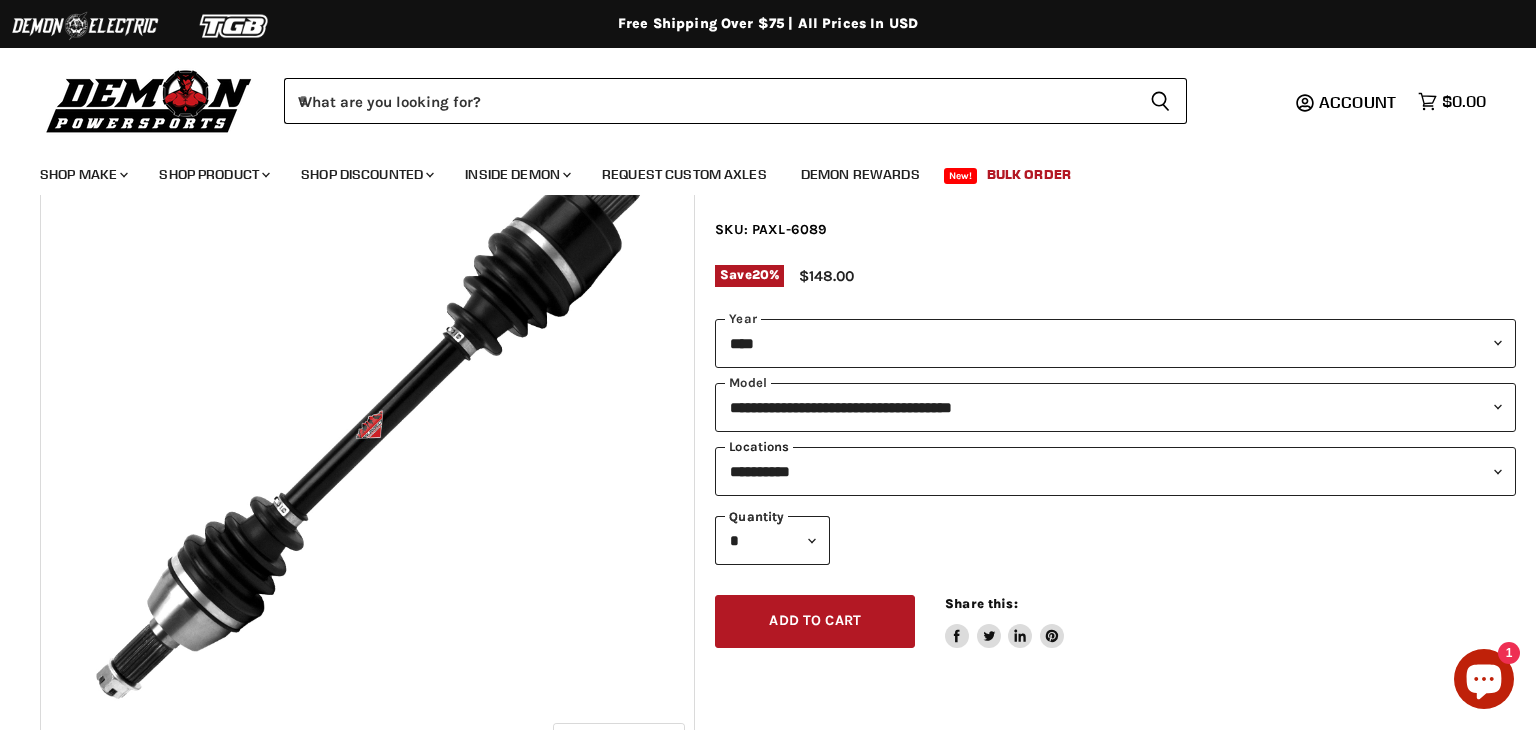 select on "**********" 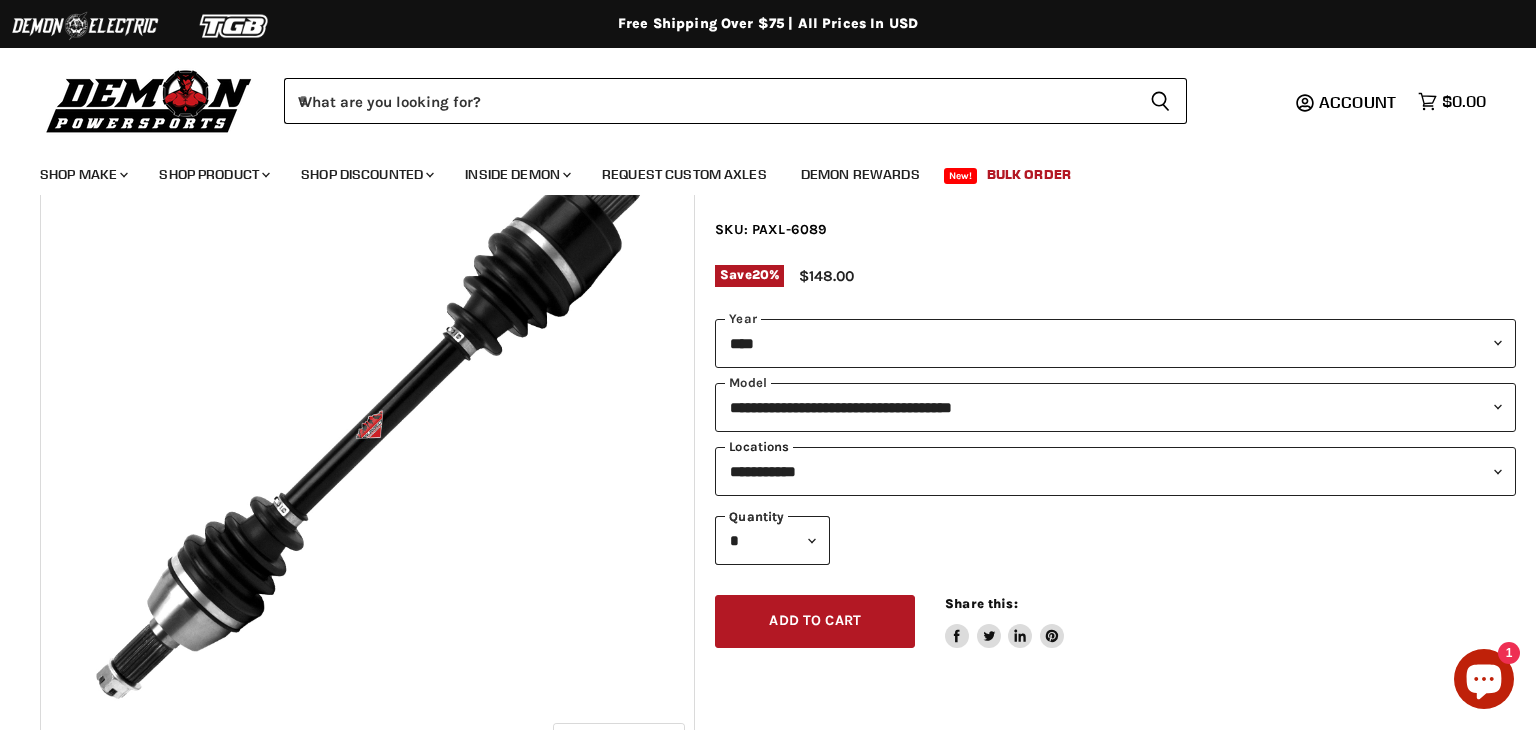 click on "**********" at bounding box center (1115, 471) 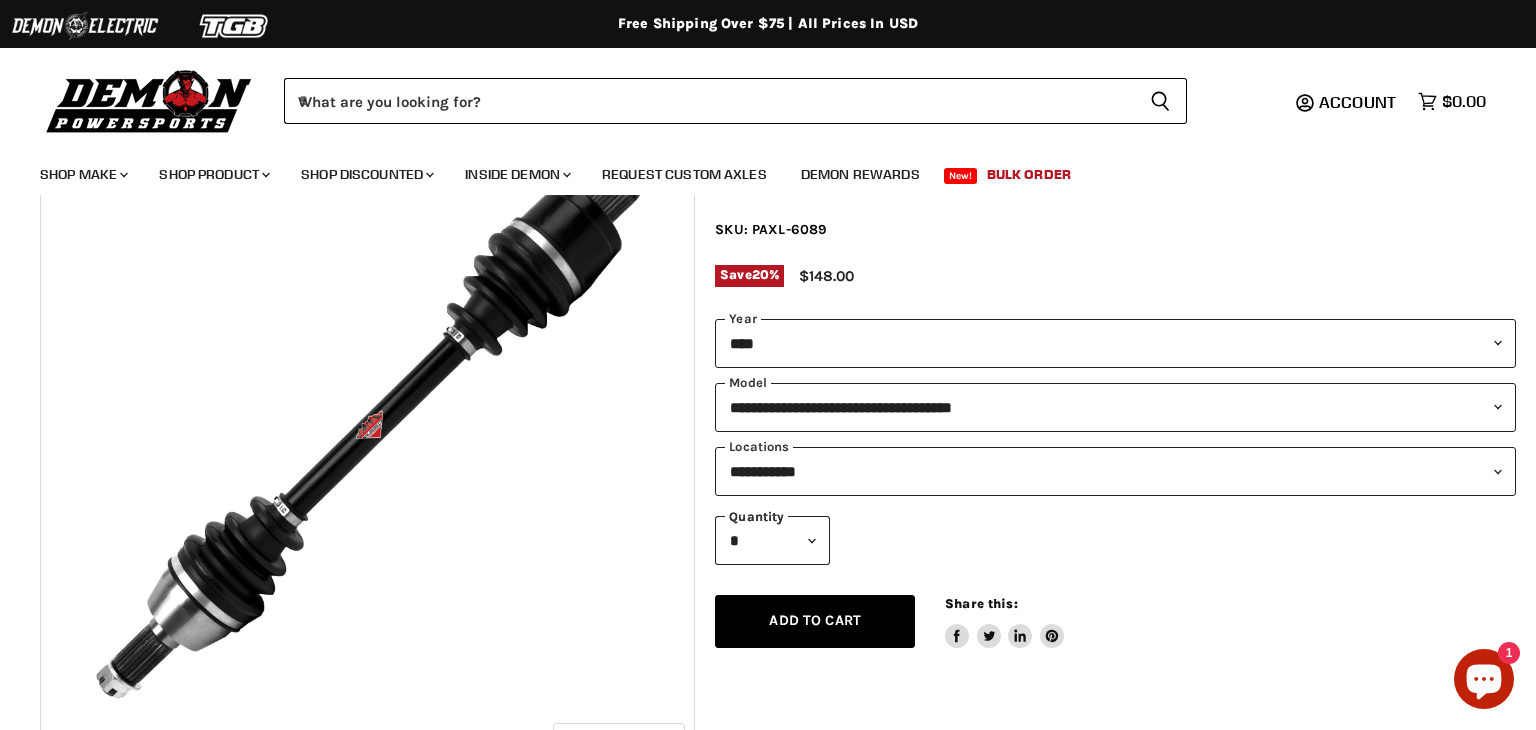click on "Add to cart
Spinner icon" at bounding box center [815, 621] 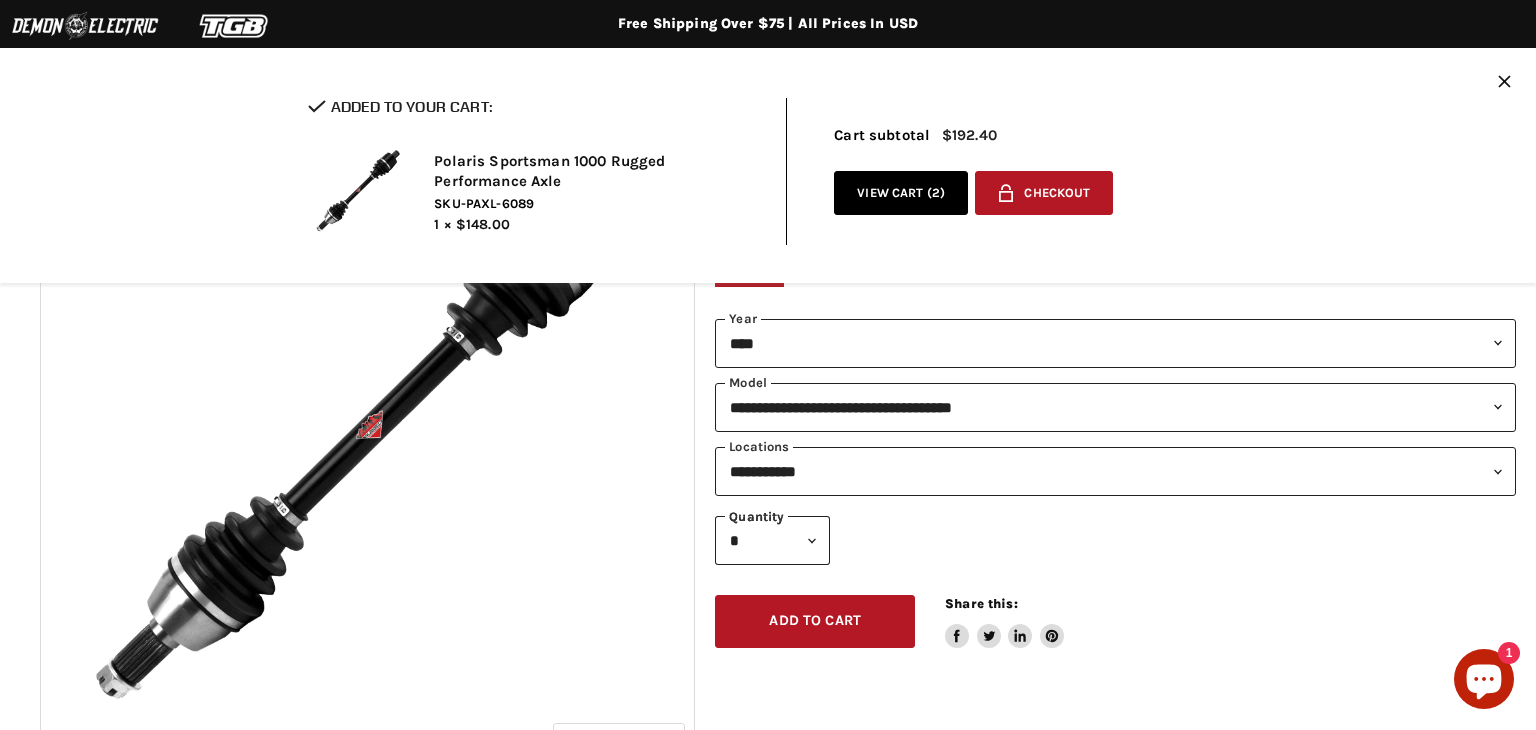 click on "Close icon" 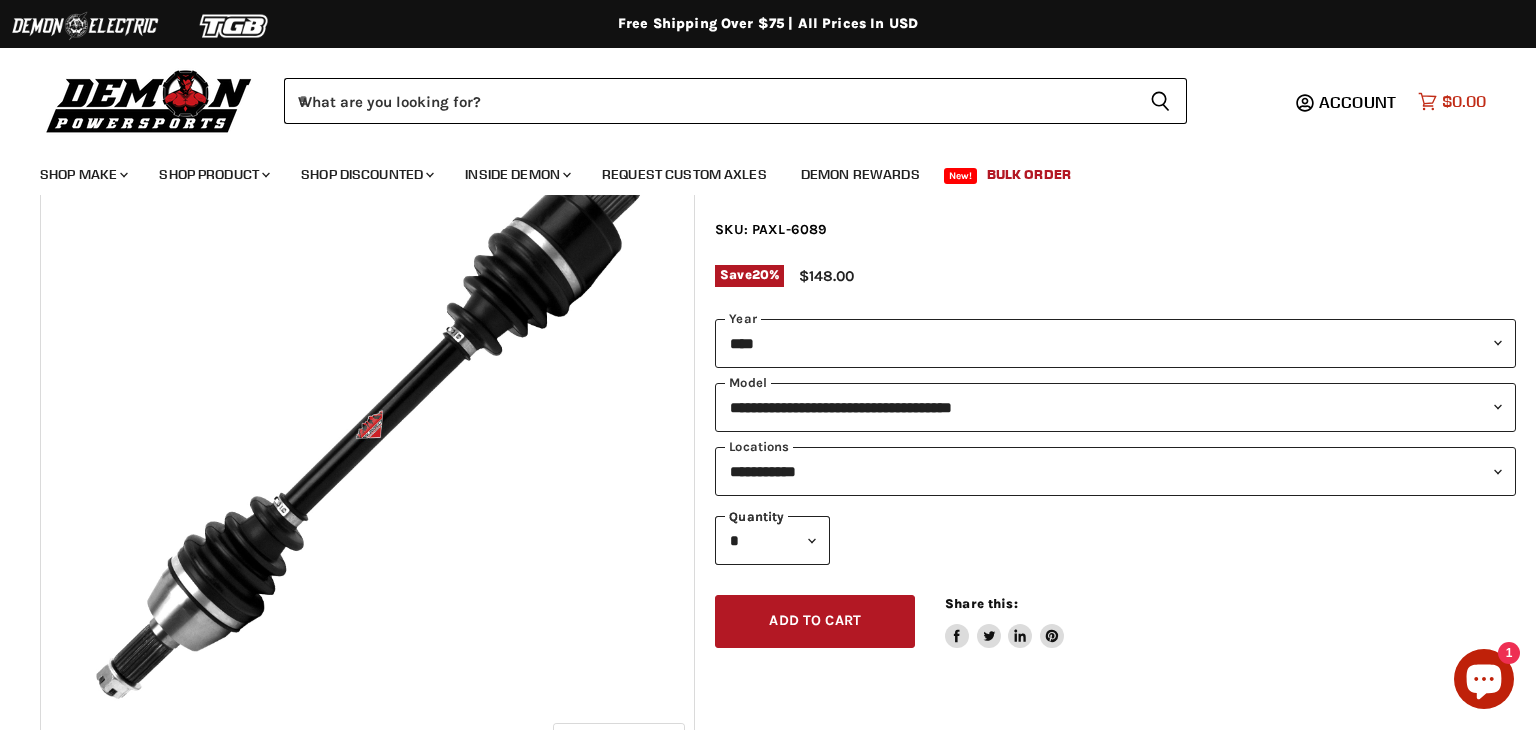 click on "Cart icon
View cart
$0.00" at bounding box center (1452, 101) 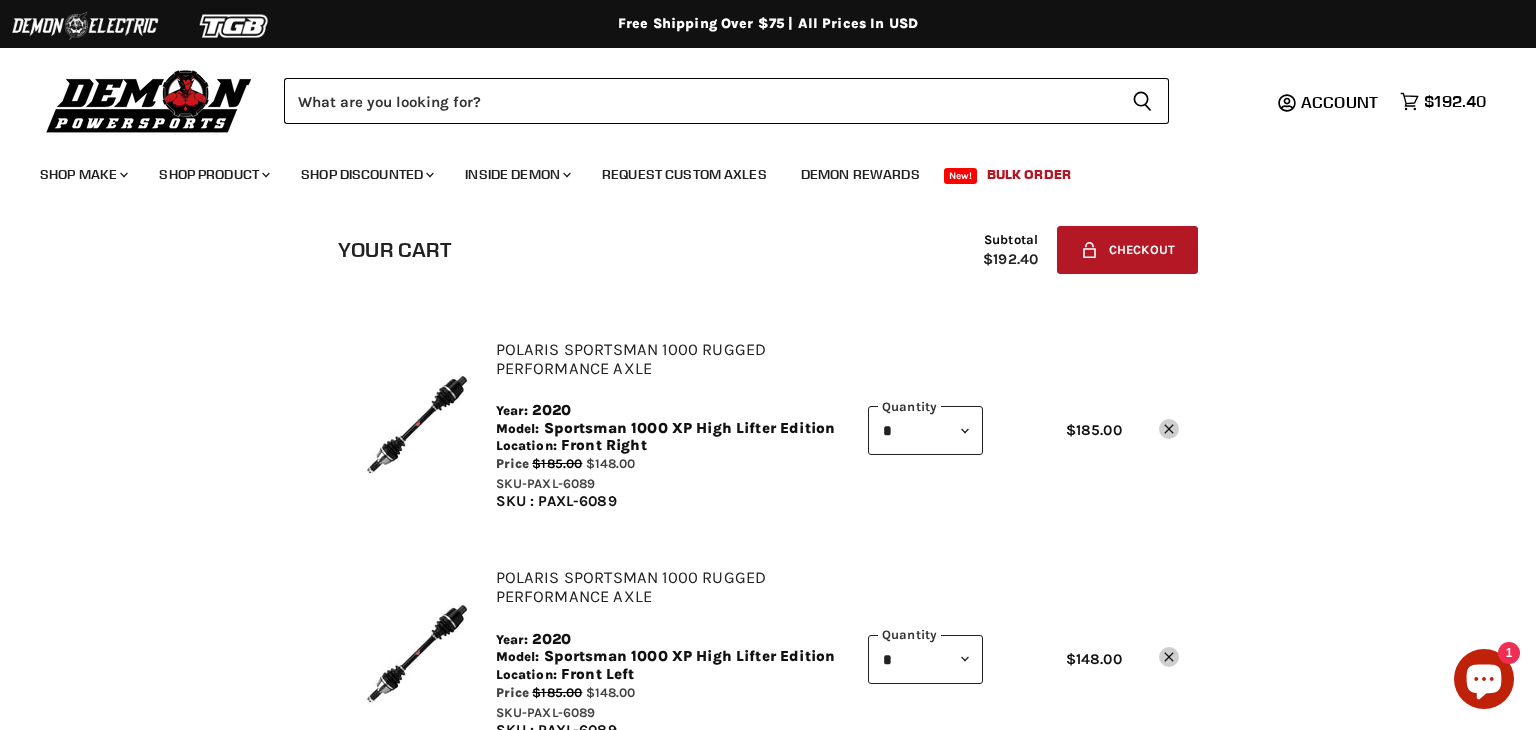scroll, scrollTop: 48, scrollLeft: 0, axis: vertical 